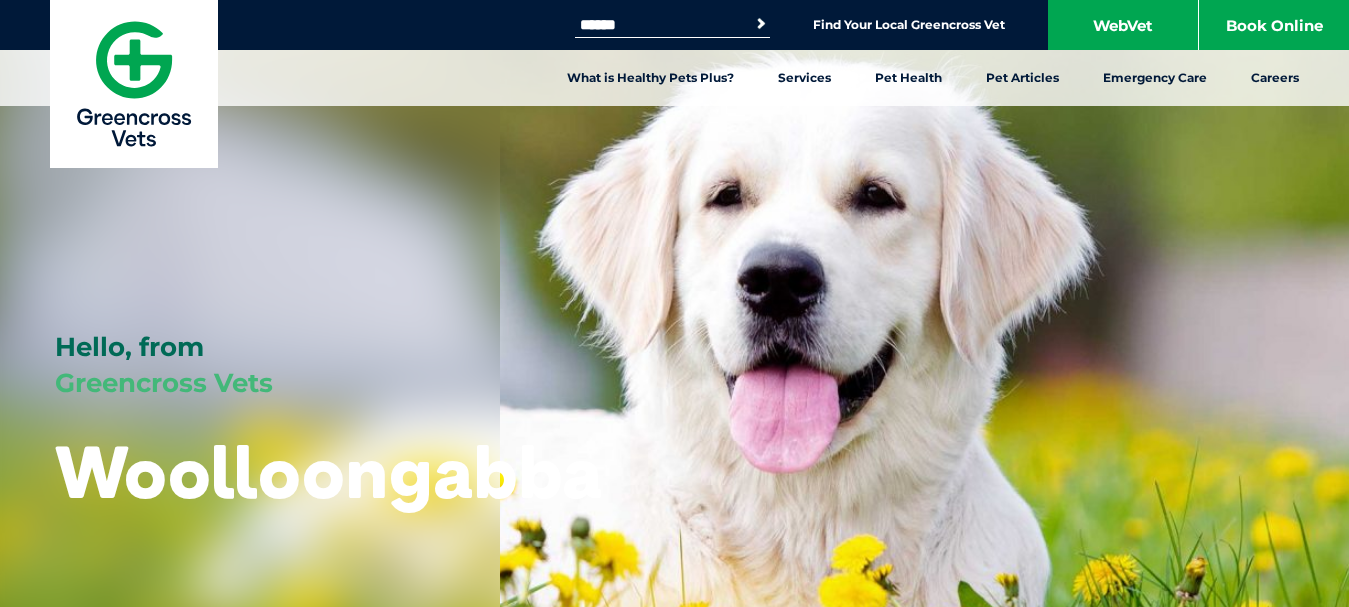 scroll, scrollTop: 0, scrollLeft: 0, axis: both 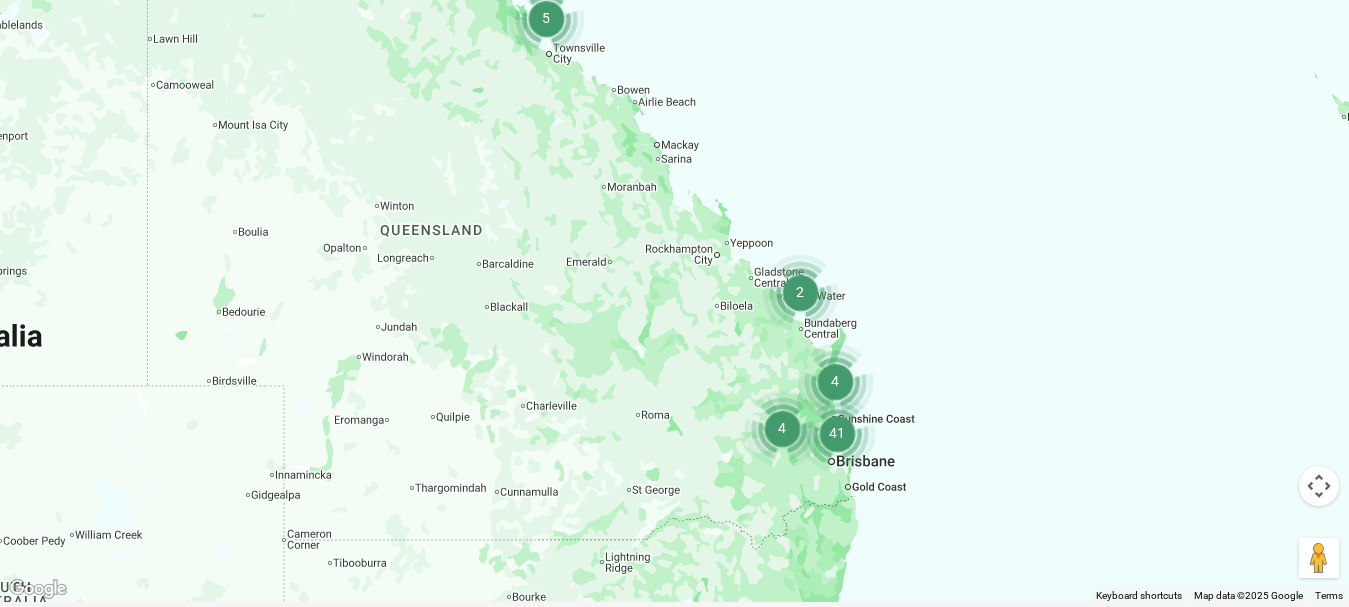 click at bounding box center [837, 433] 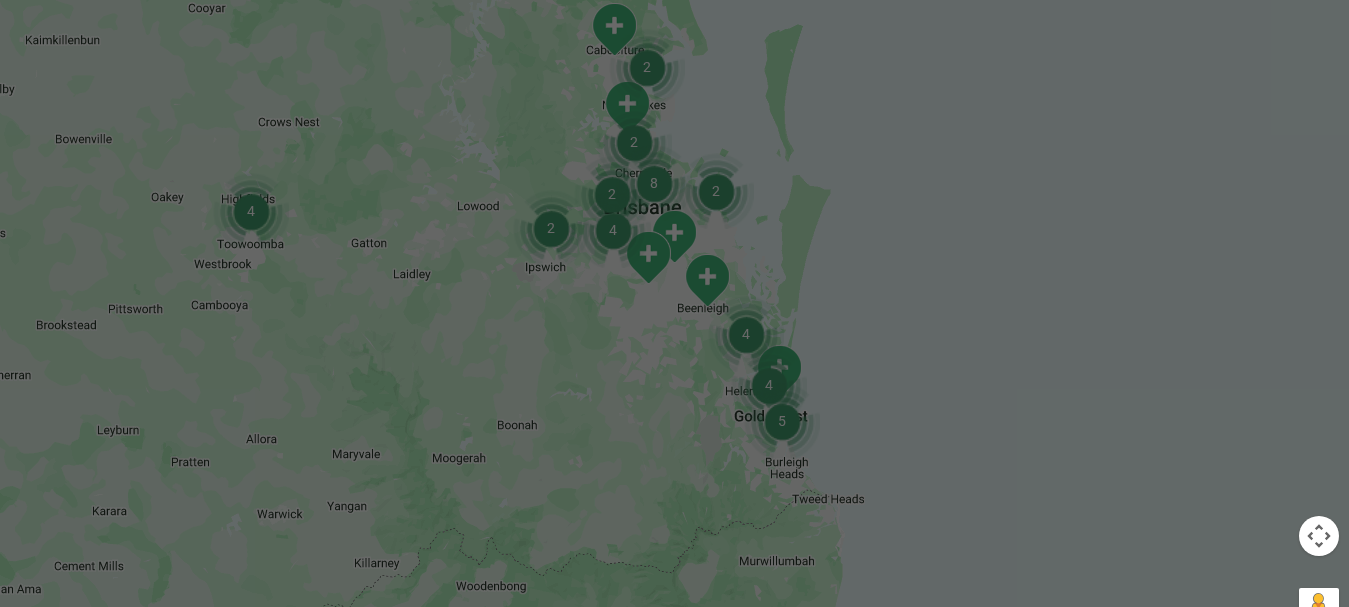 scroll, scrollTop: 659, scrollLeft: 0, axis: vertical 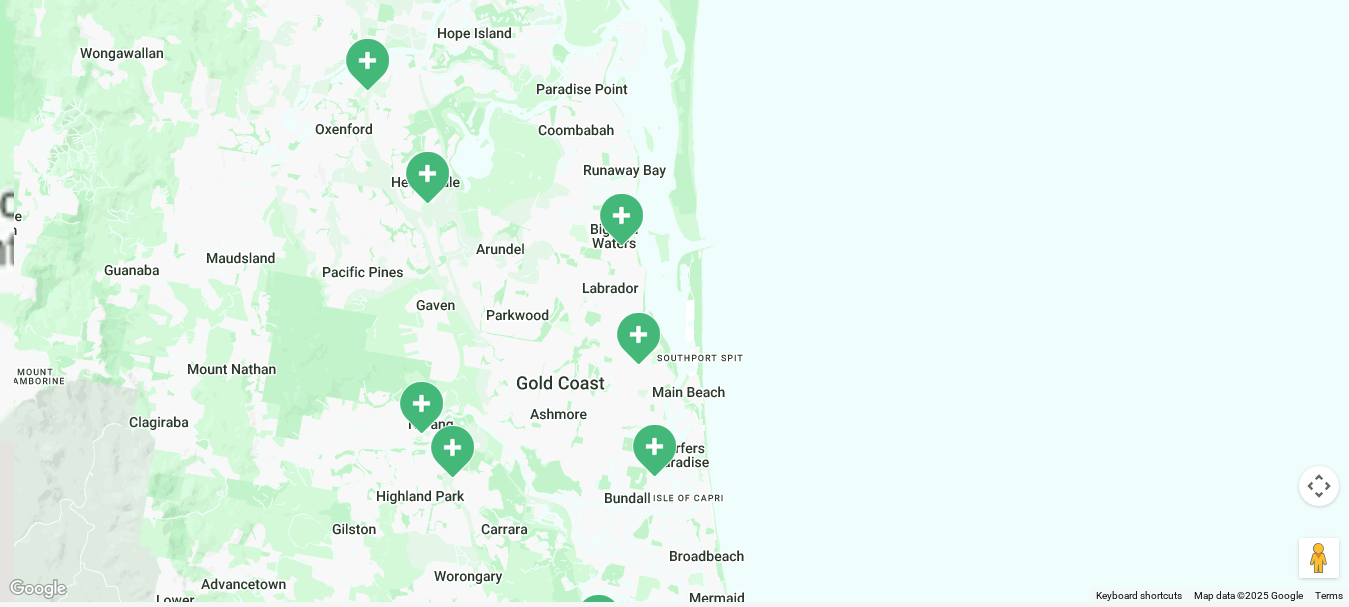 drag, startPoint x: 818, startPoint y: 420, endPoint x: 903, endPoint y: 561, distance: 164.63899 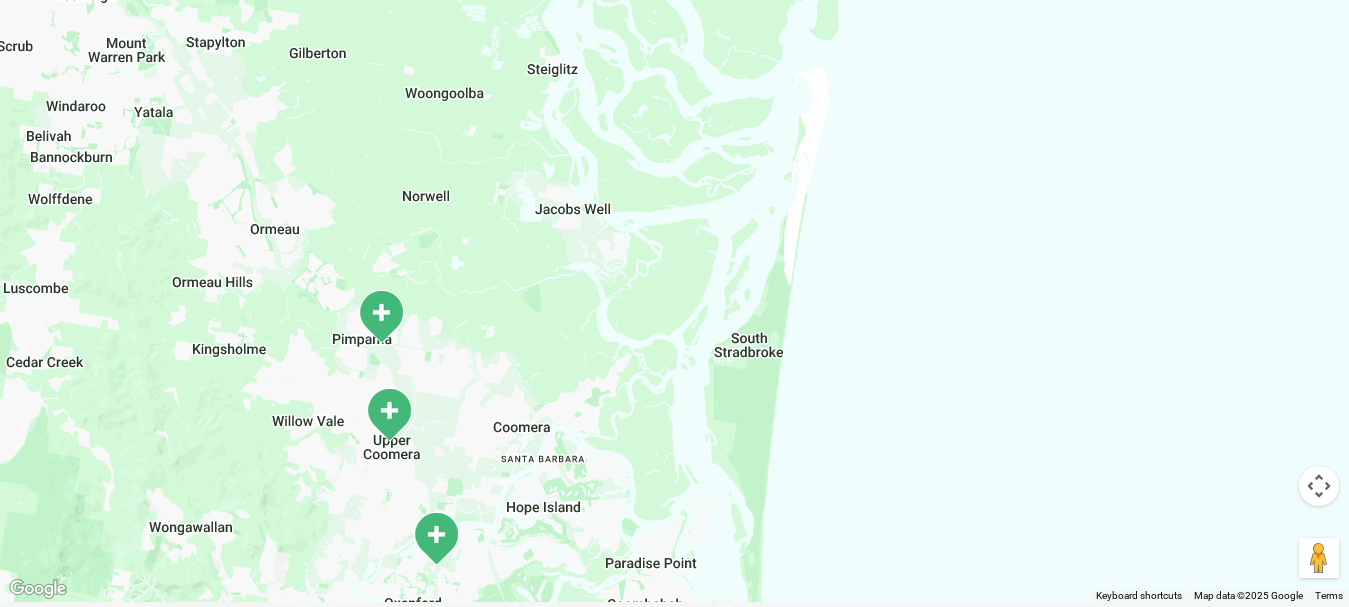 drag, startPoint x: 856, startPoint y: 195, endPoint x: 877, endPoint y: 570, distance: 375.58755 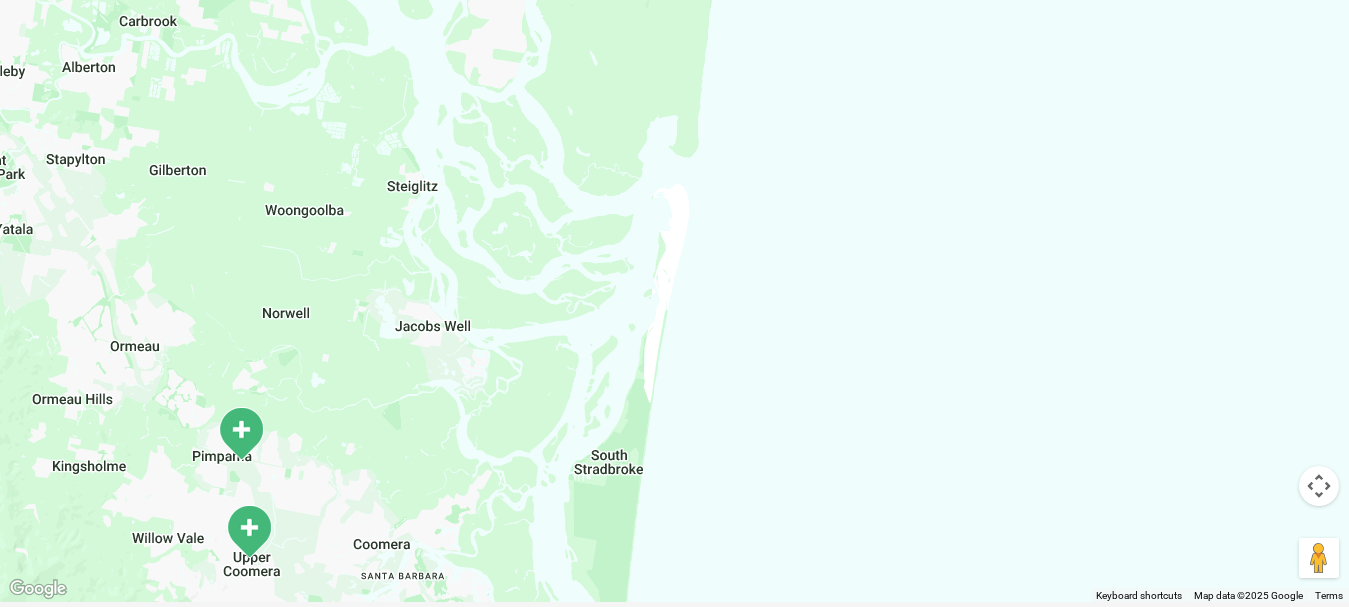 drag, startPoint x: 933, startPoint y: 192, endPoint x: 643, endPoint y: 181, distance: 290.20856 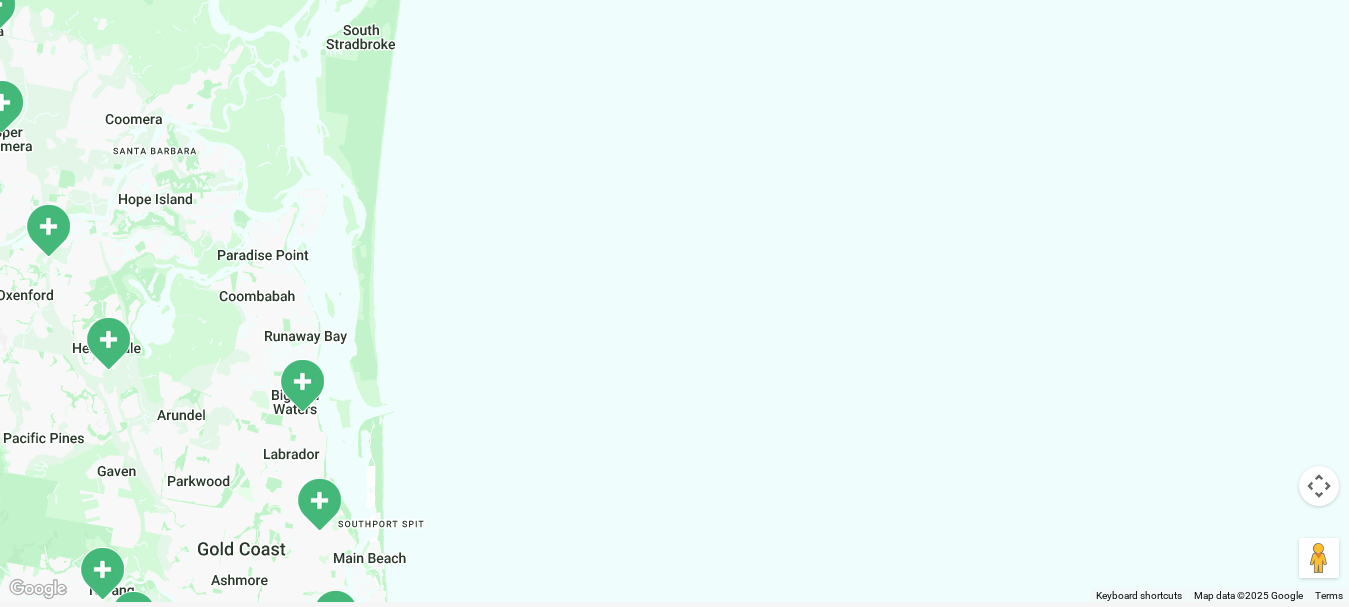 drag, startPoint x: 533, startPoint y: 433, endPoint x: 751, endPoint y: -44, distance: 524.45496 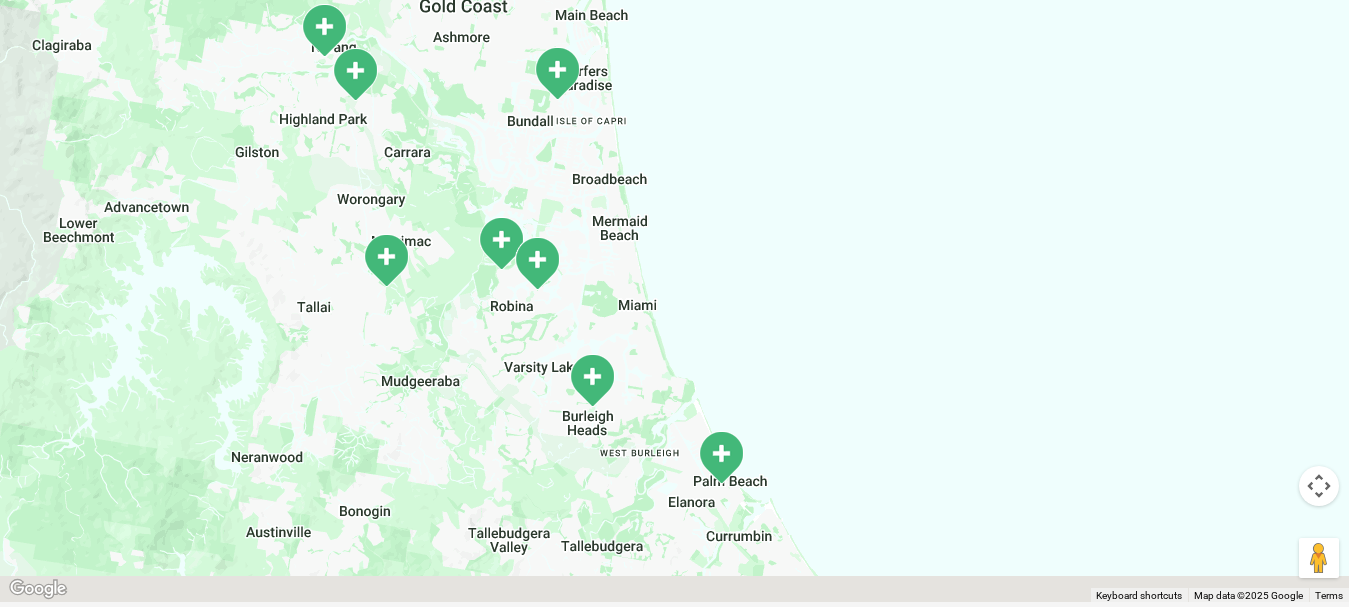 drag, startPoint x: 746, startPoint y: 347, endPoint x: 714, endPoint y: 116, distance: 233.20592 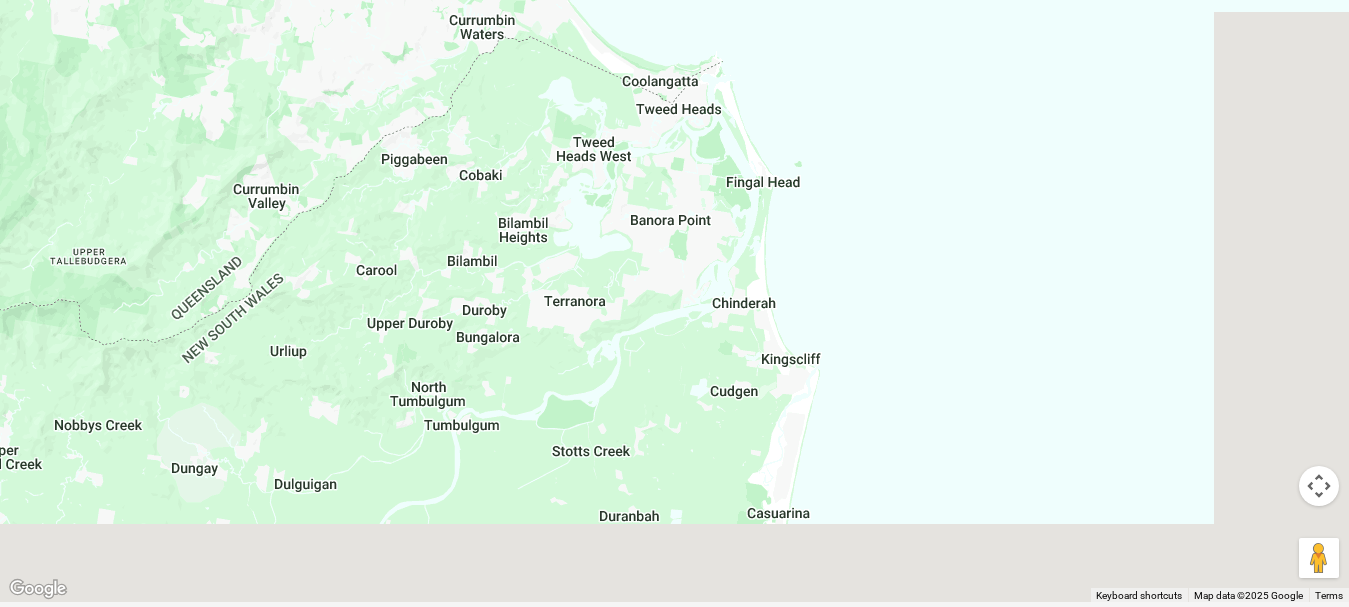 drag, startPoint x: 895, startPoint y: 528, endPoint x: 634, endPoint y: 195, distance: 423.09573 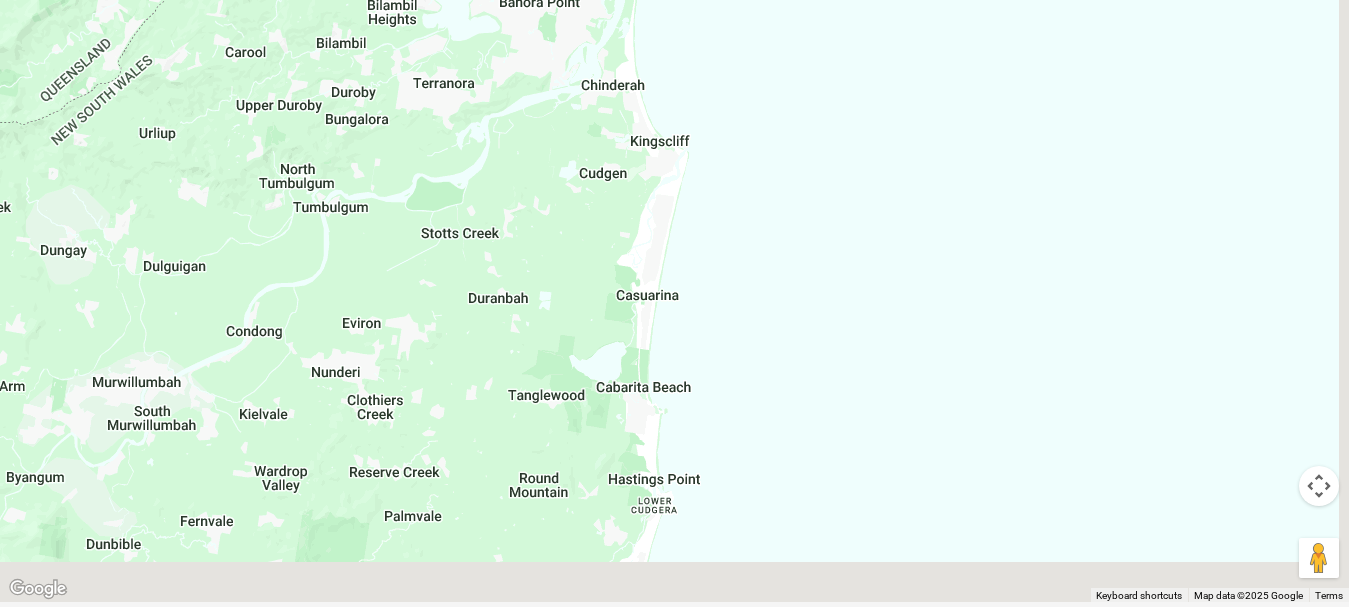 drag, startPoint x: 796, startPoint y: 428, endPoint x: 626, endPoint y: 151, distance: 325.00616 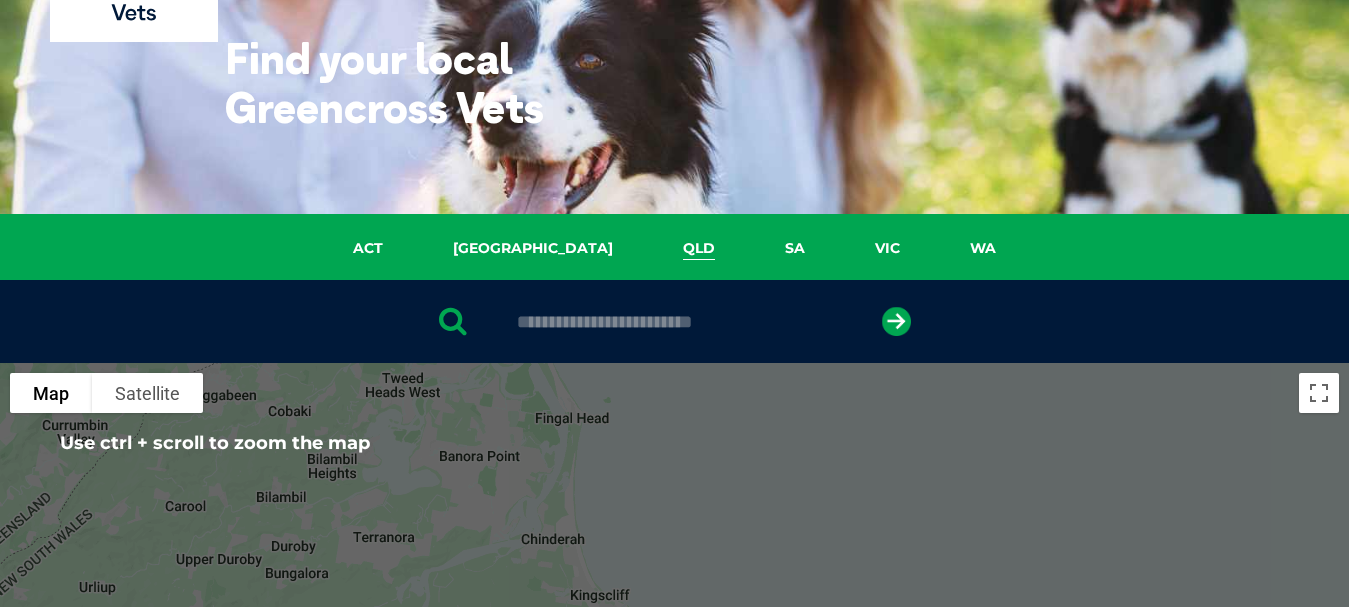 scroll, scrollTop: 59, scrollLeft: 0, axis: vertical 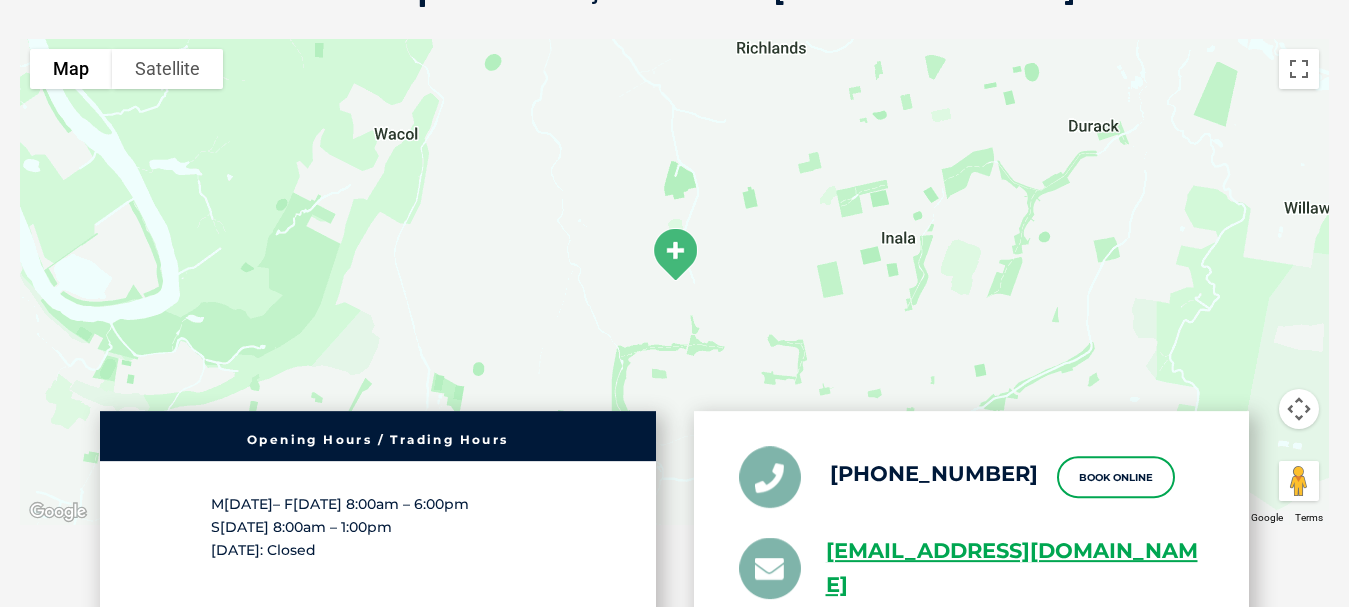 click at bounding box center [675, 254] 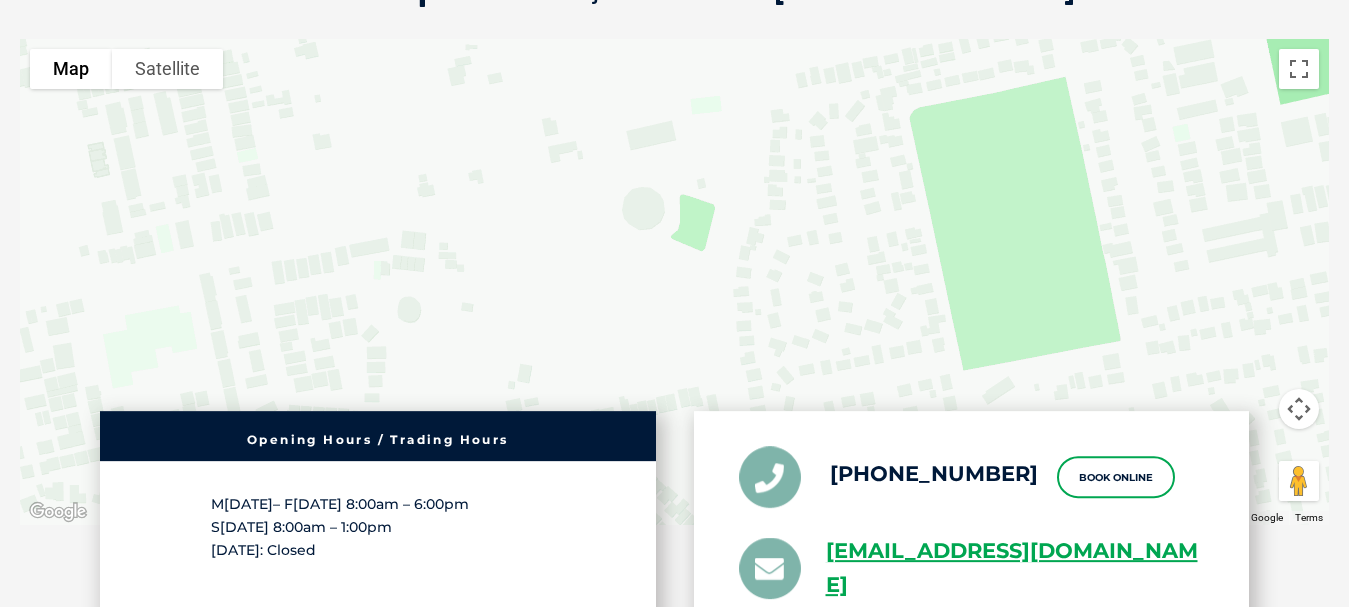 drag, startPoint x: 529, startPoint y: 220, endPoint x: 1150, endPoint y: 144, distance: 625.6333 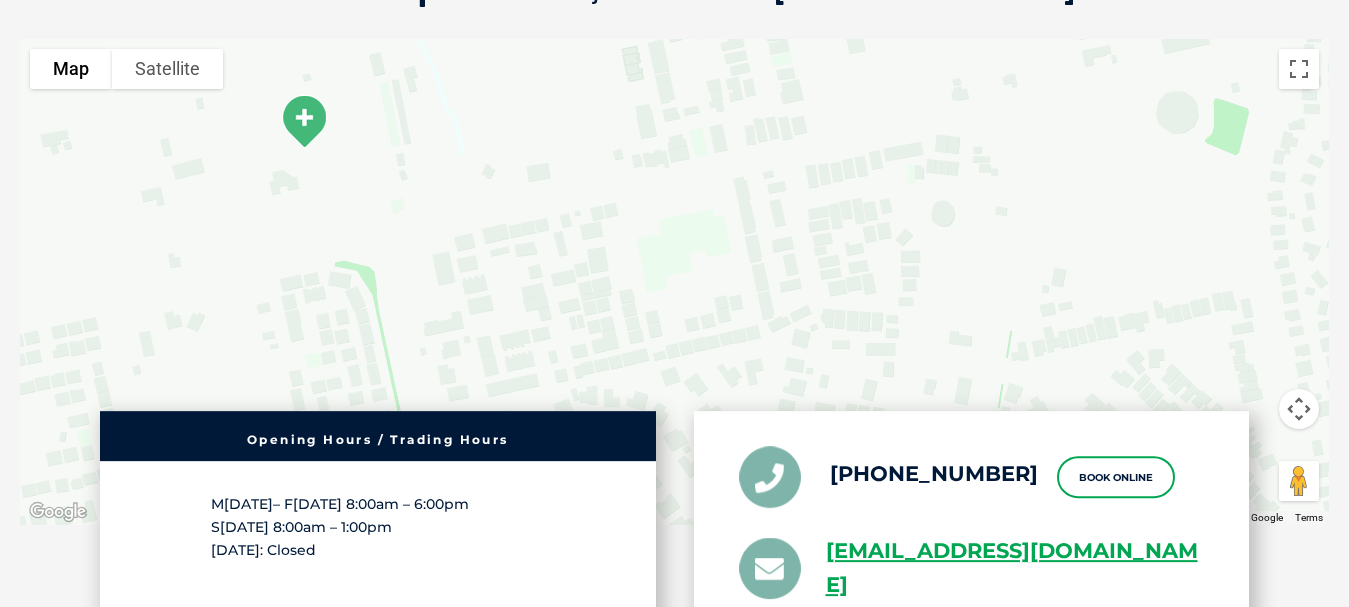 drag, startPoint x: 763, startPoint y: 260, endPoint x: 1299, endPoint y: 161, distance: 545.06604 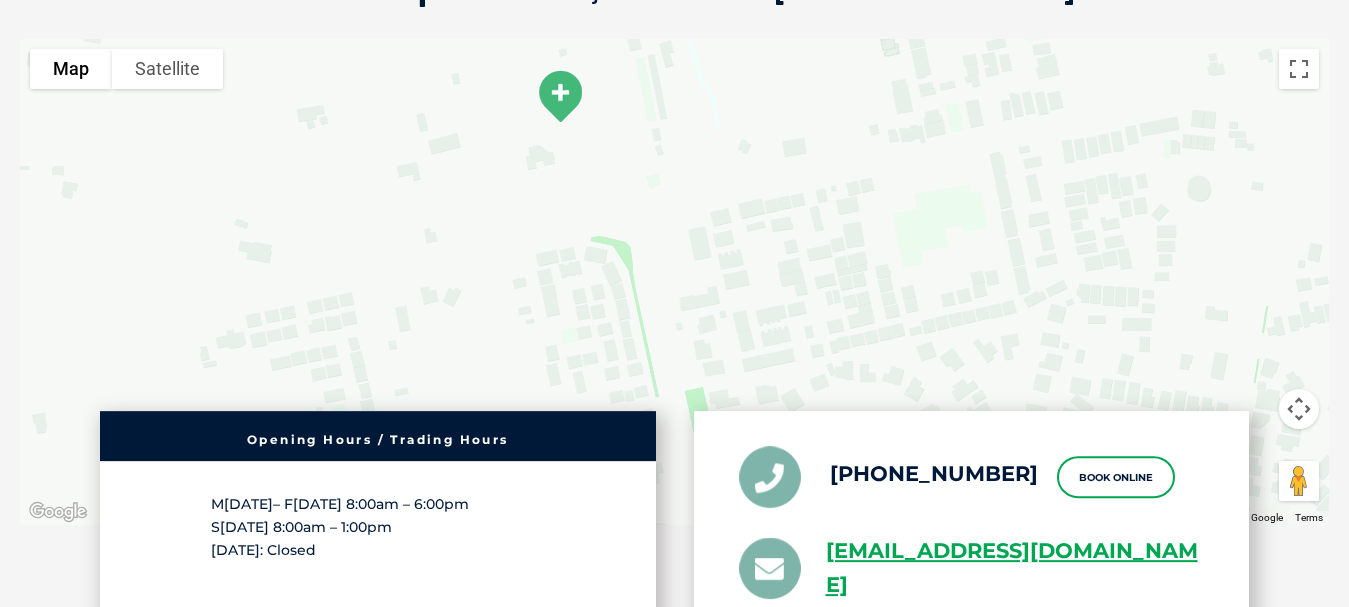 drag, startPoint x: 653, startPoint y: 230, endPoint x: 911, endPoint y: 205, distance: 259.2084 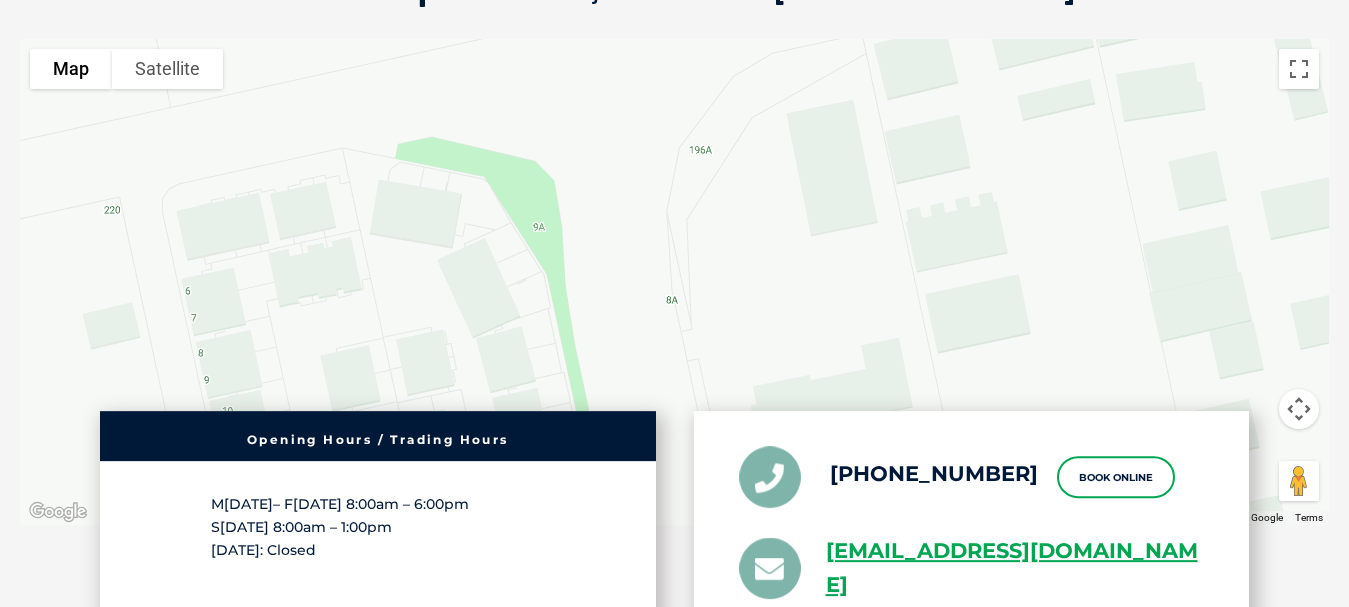 drag, startPoint x: 710, startPoint y: 231, endPoint x: 1100, endPoint y: 192, distance: 391.94516 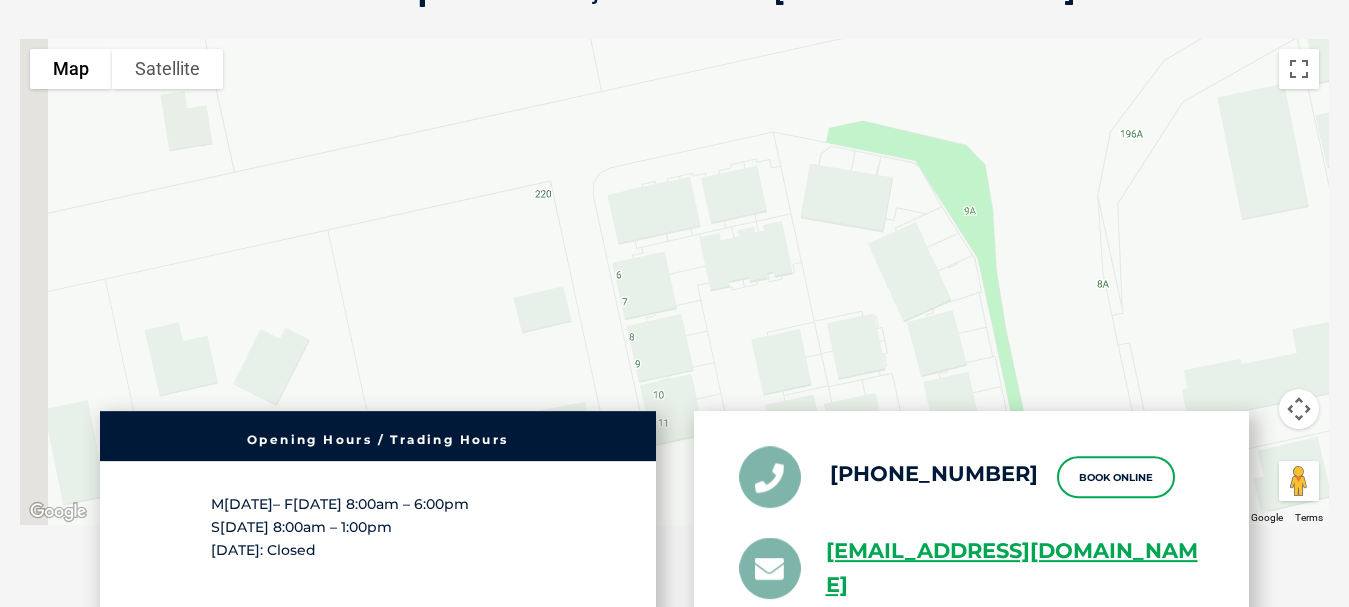drag, startPoint x: 741, startPoint y: 263, endPoint x: 1147, endPoint y: 422, distance: 436.02408 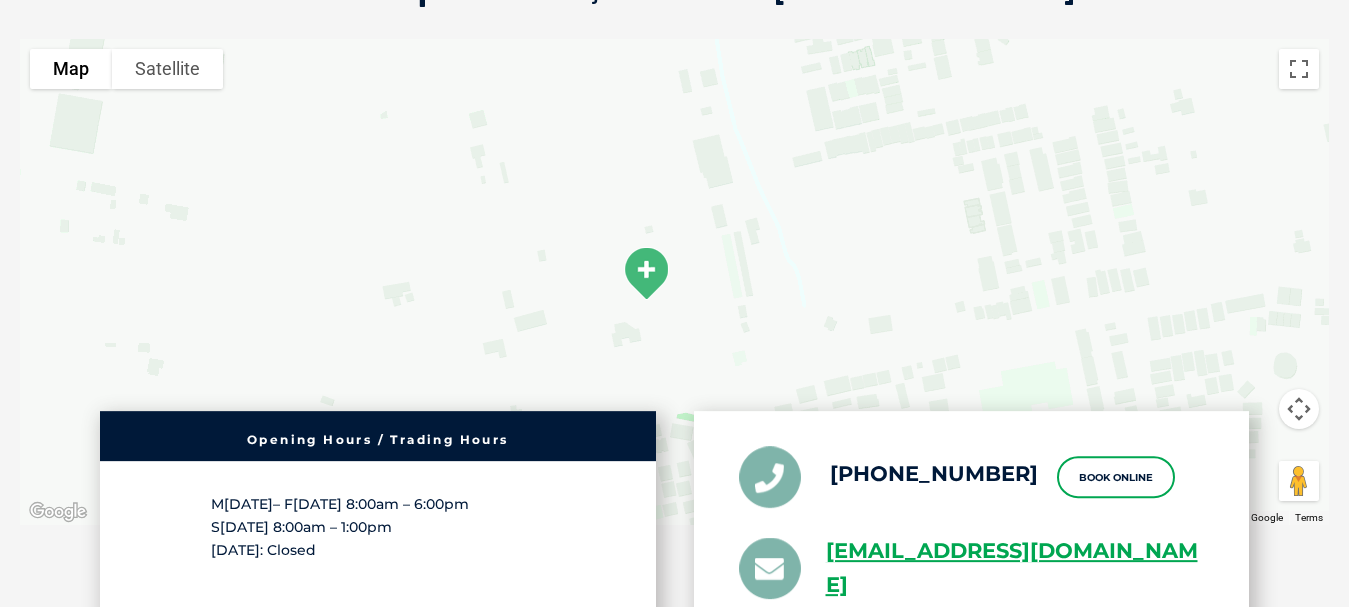 drag, startPoint x: 1041, startPoint y: 207, endPoint x: 790, endPoint y: 323, distance: 276.50858 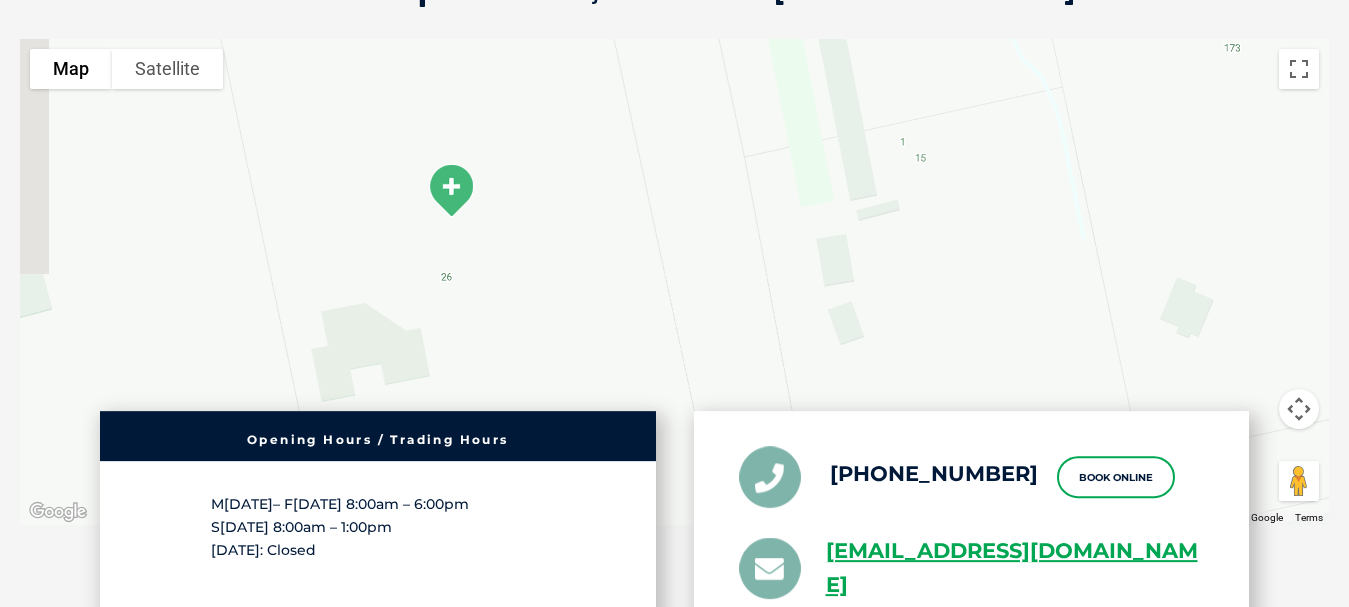 drag, startPoint x: 413, startPoint y: 287, endPoint x: 959, endPoint y: 254, distance: 546.99634 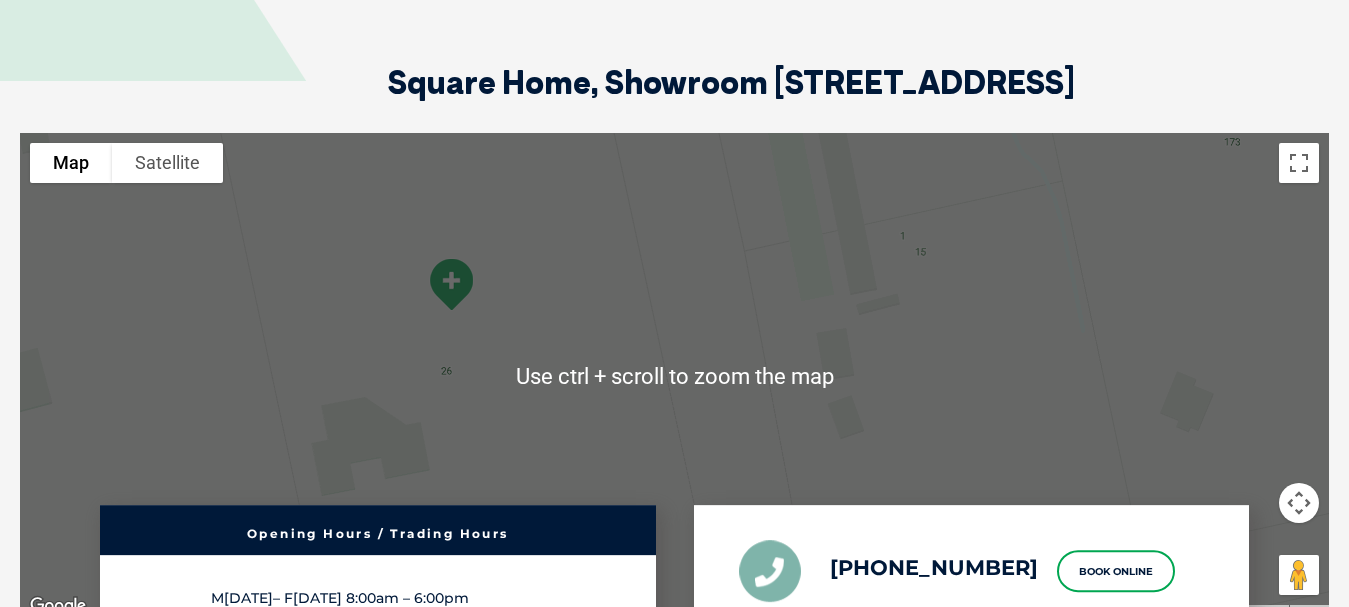 scroll, scrollTop: 3500, scrollLeft: 0, axis: vertical 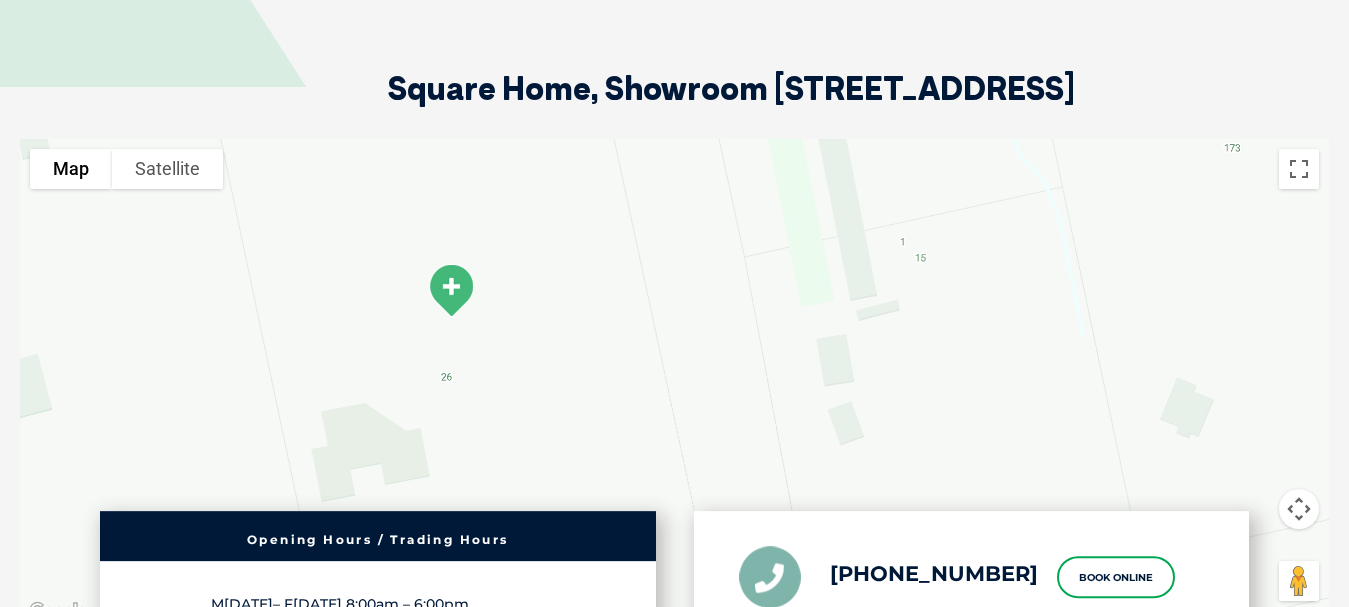 drag, startPoint x: 1161, startPoint y: 97, endPoint x: 371, endPoint y: 93, distance: 790.01013 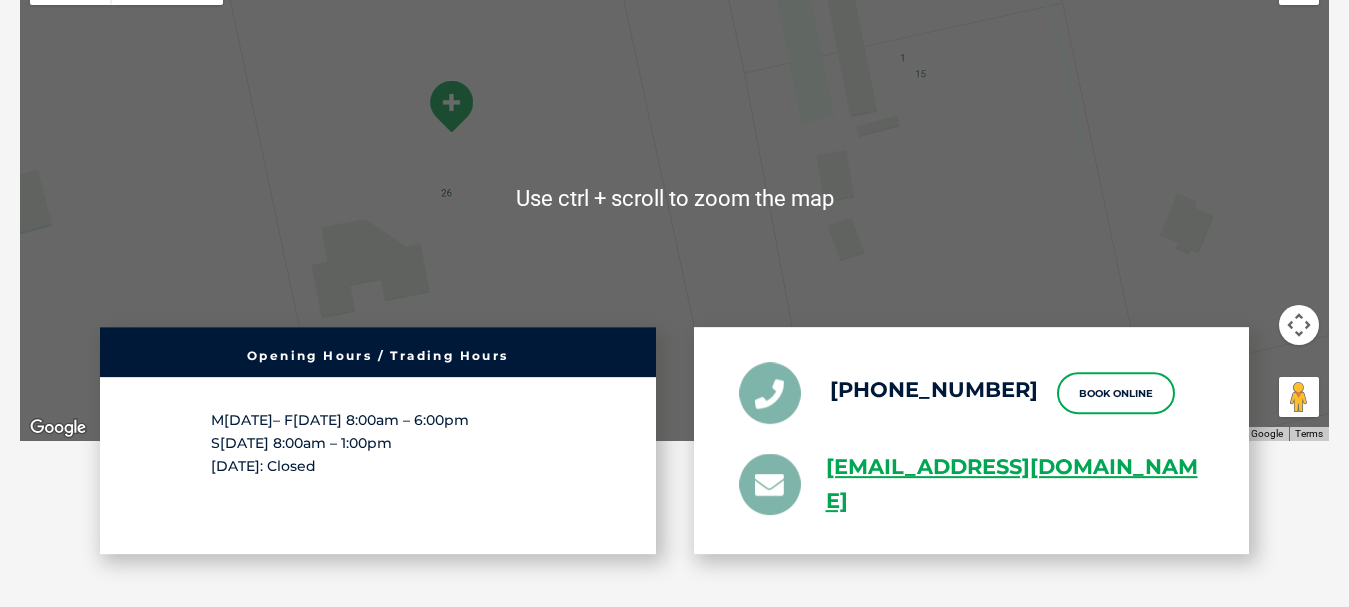 scroll, scrollTop: 3700, scrollLeft: 0, axis: vertical 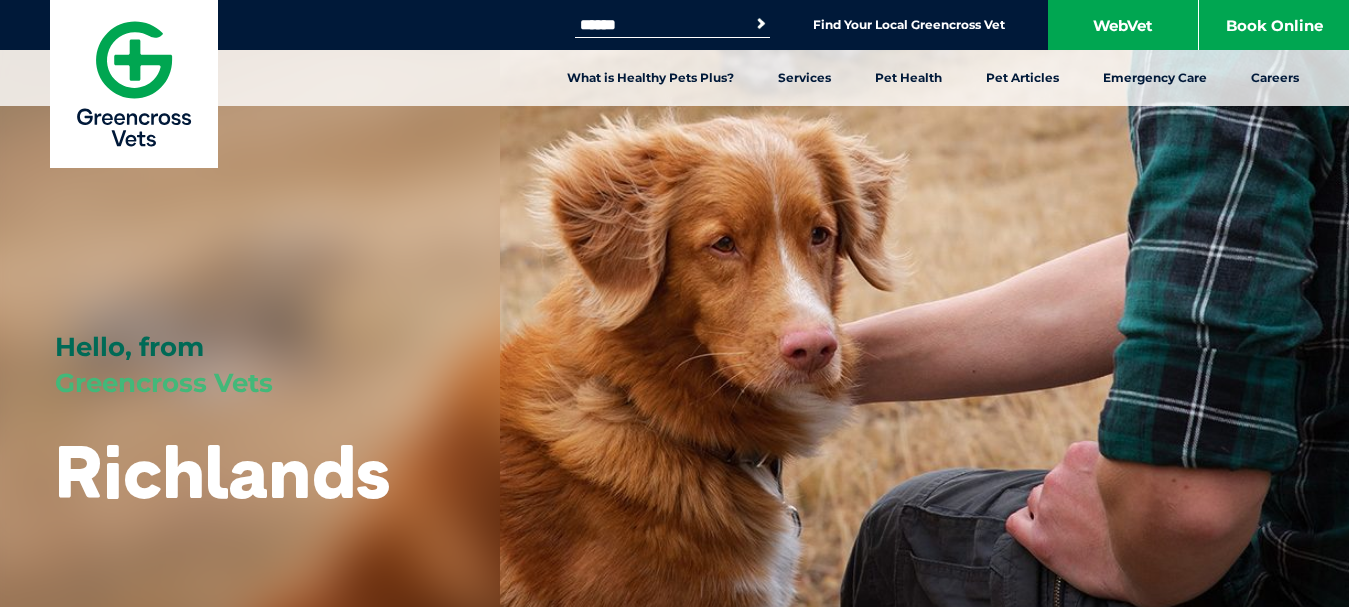 click on "Hello, from
Greencross Vets
Richlands" at bounding box center [674, 350] 